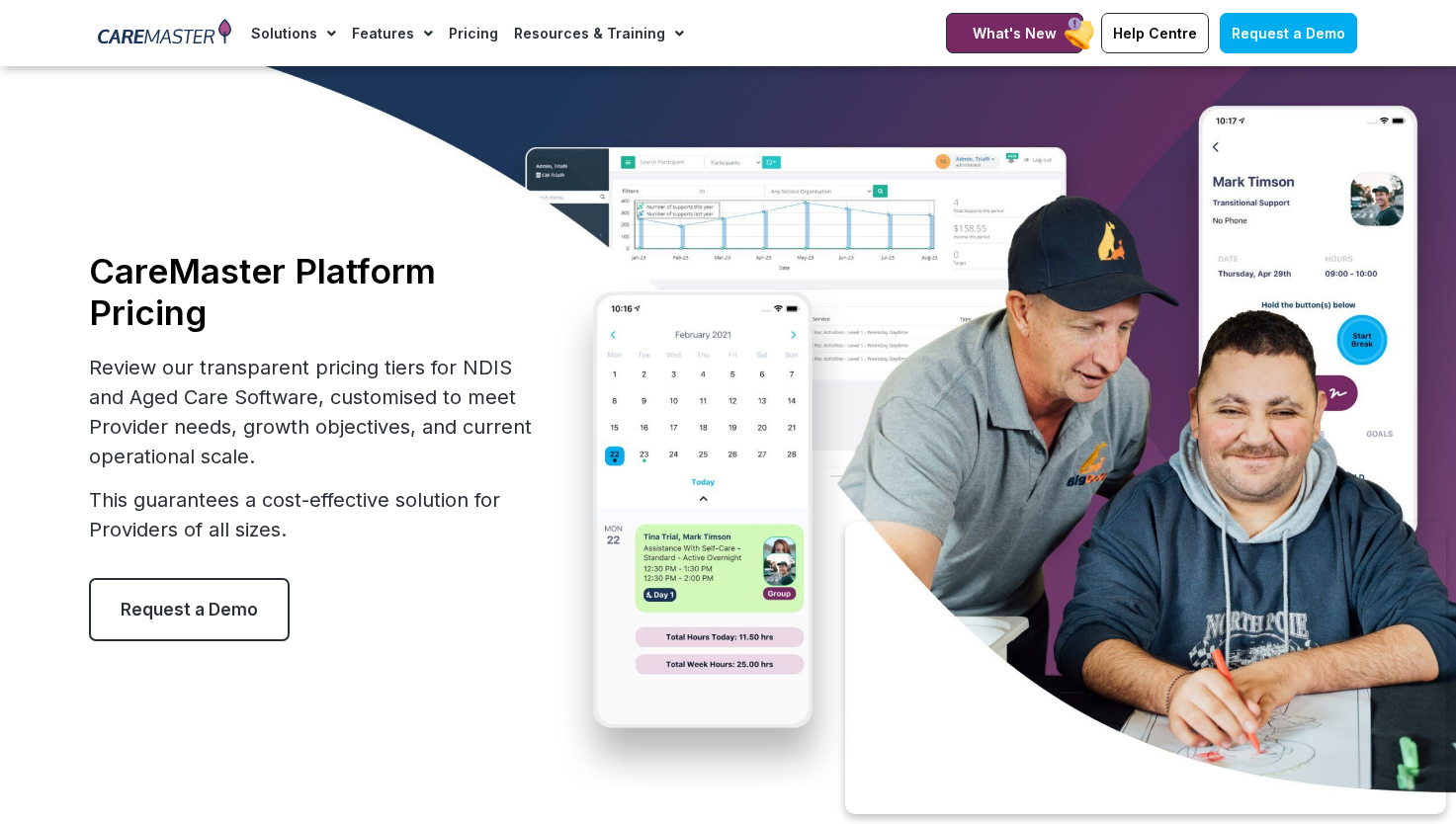 select on "****" 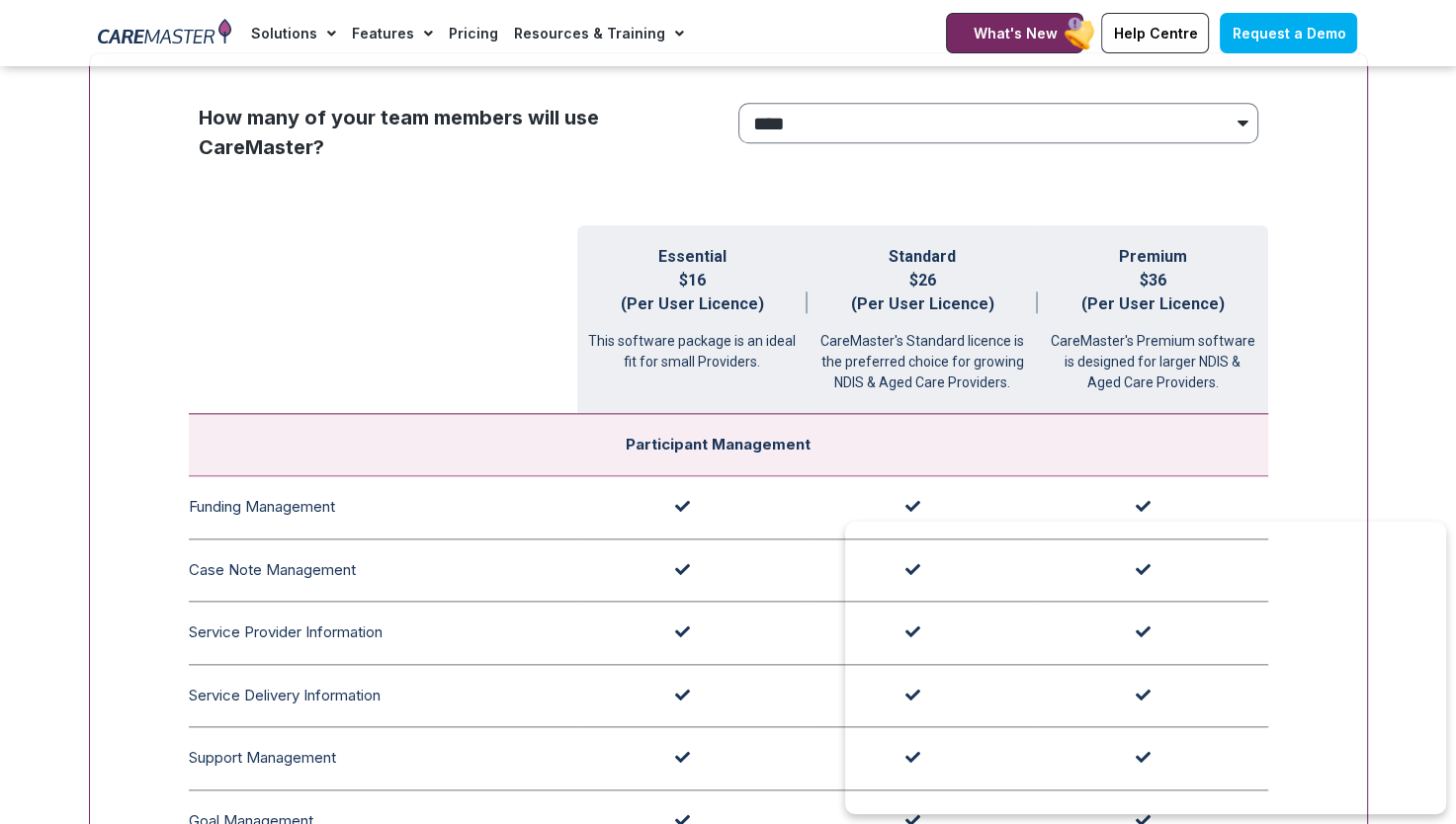 scroll, scrollTop: 0, scrollLeft: 0, axis: both 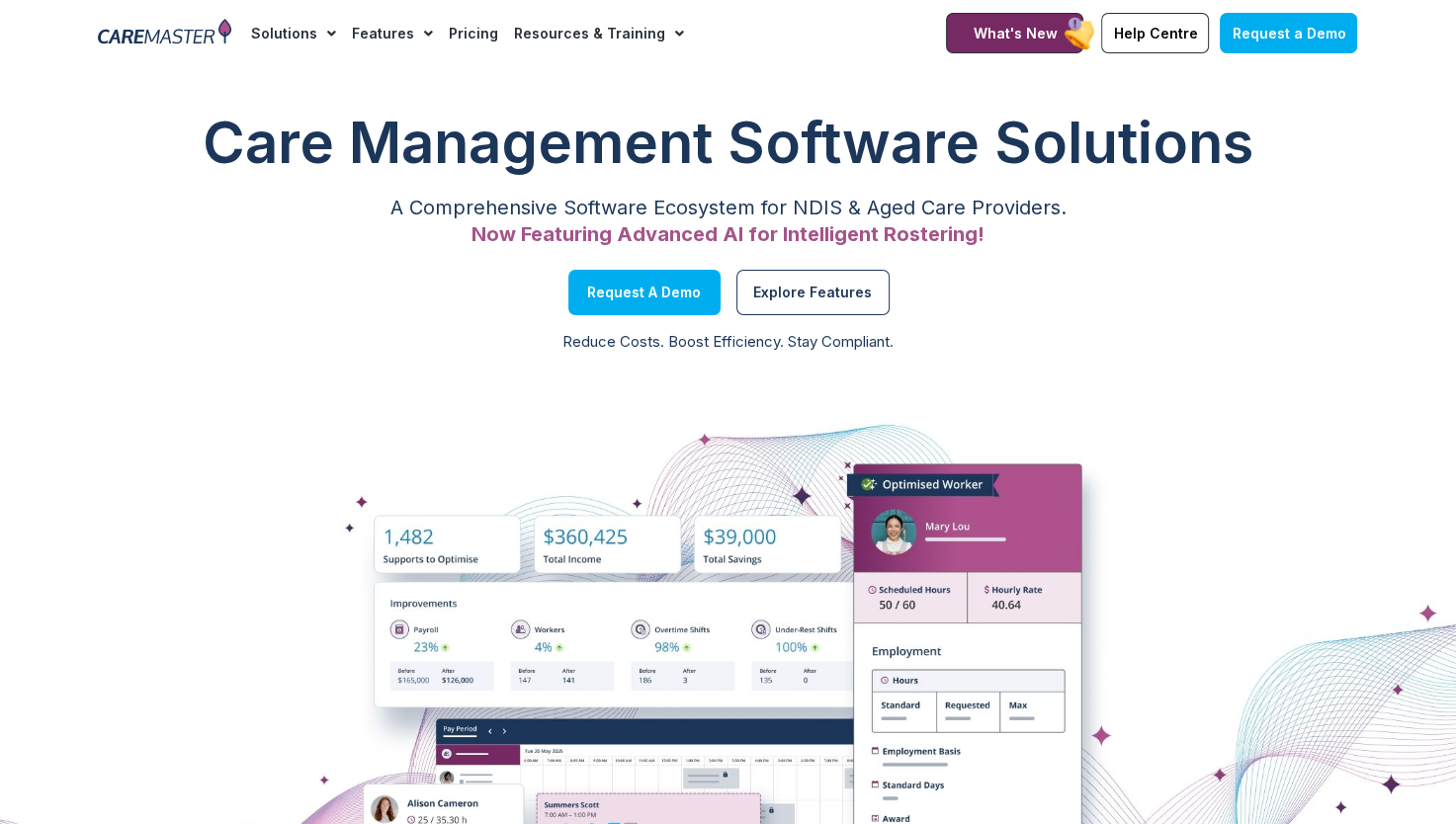 click on "Request a Demo                   Solutions     AI Roster Optimiser   NDIS Software for Small Providers   End-to-End NDIS Software   Aged Care Software   Provider Types Supported   Integrations       Features     Features for Providers     Case Note Management   Incident Management   Invoicing   Payroll Software   Scheduling & Rostering   Travel & Vehicle Management       Features for Support Workers   Features for Participants   Features for Support at Home       Pricing   Resources & Training     Training & Onboarding   NDIS Software News & Articles   Help Centre                   Solutions     AI Roster Optimiser   NDIS Software for Small Providers   End-to-End NDIS Software   Aged Care Software   Provider Types Supported   Integrations       Features     Features for Providers     Case Note Management   Incident Management   Invoicing   Payroll Software   Scheduling & Rostering   Travel & Vehicle Management       Features for Support Workers" at bounding box center (728, 33) 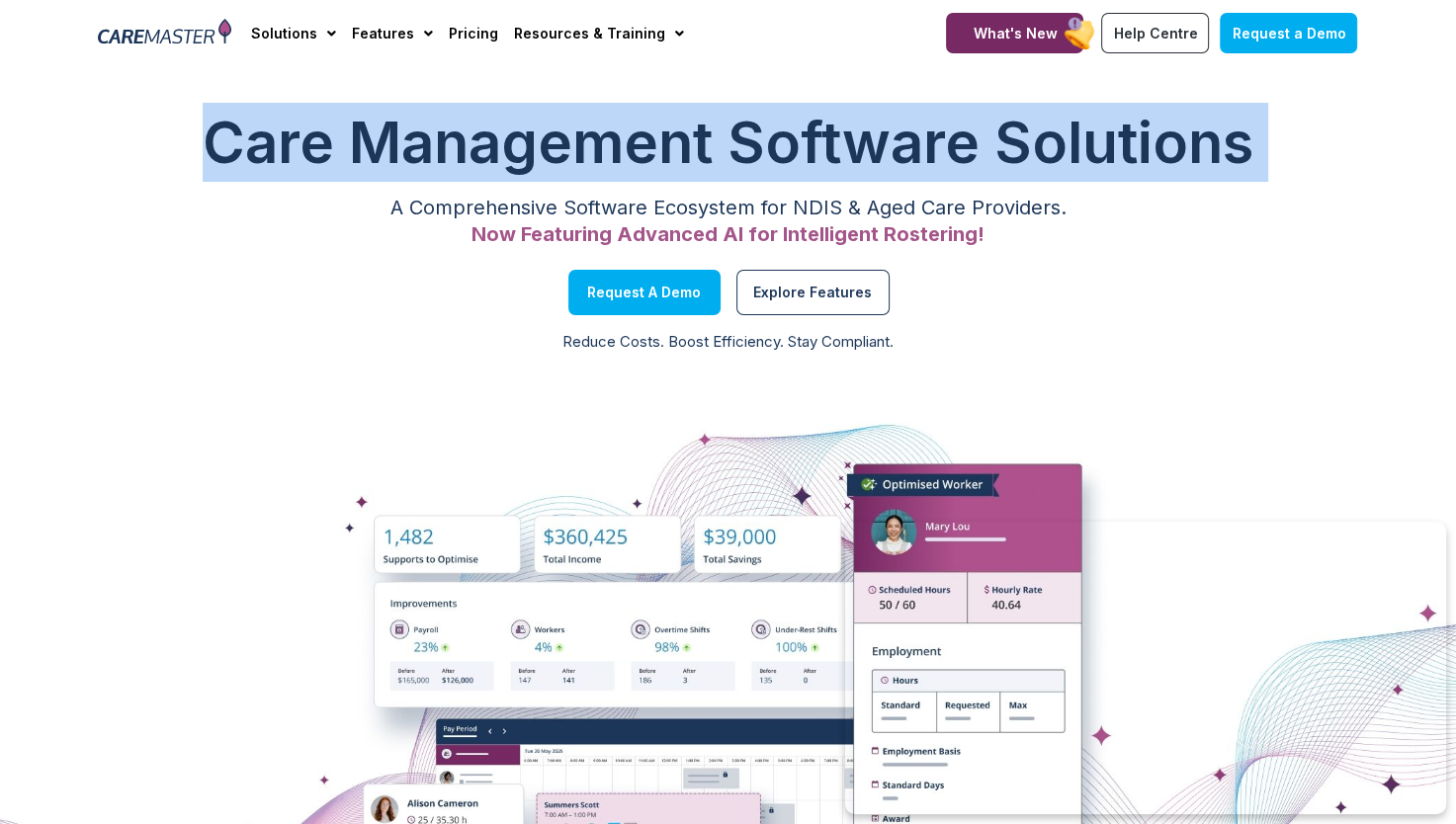 drag, startPoint x: 1455, startPoint y: 49, endPoint x: 1466, endPoint y: 168, distance: 119.50732 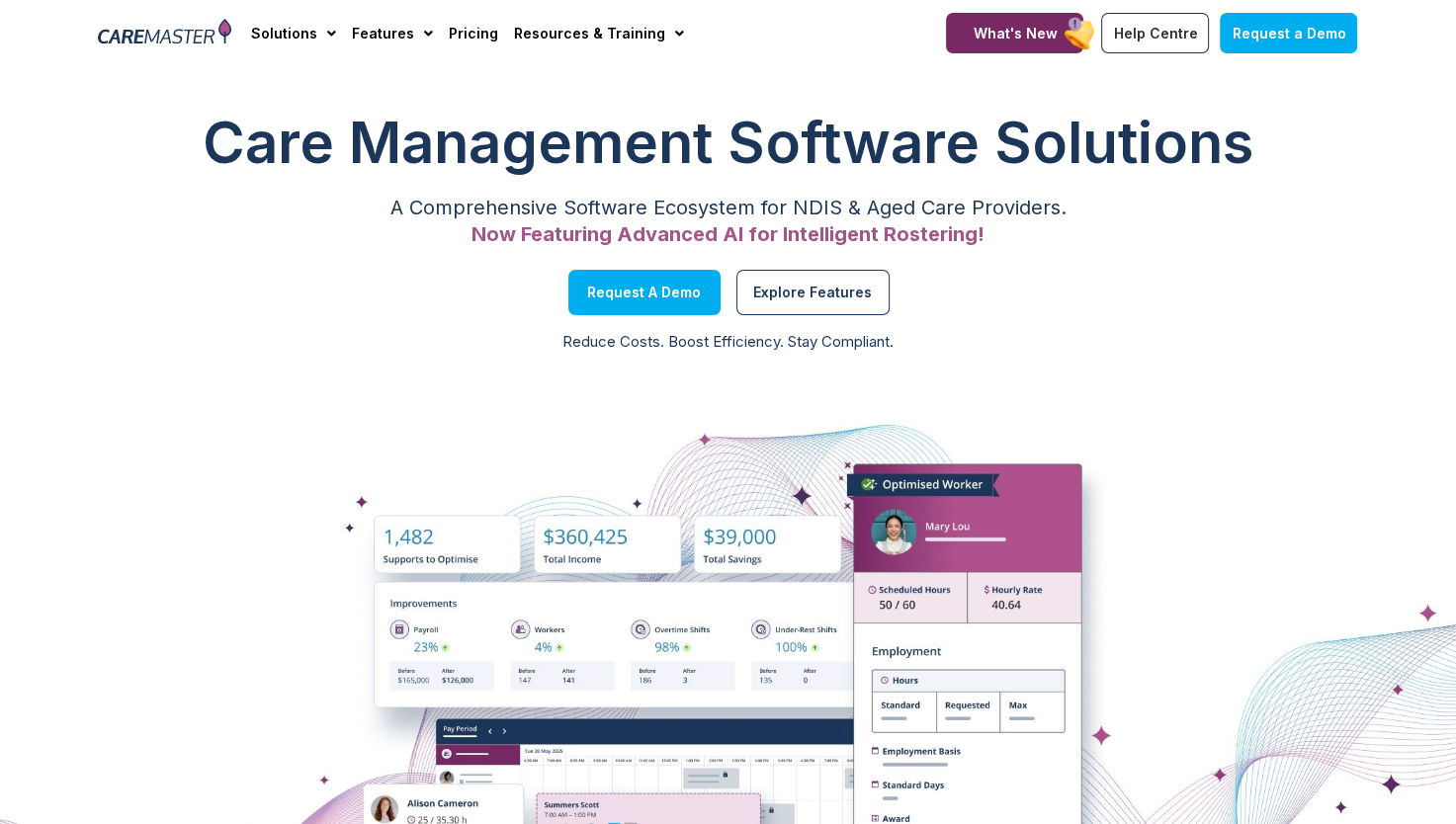 click at bounding box center [728, 713] 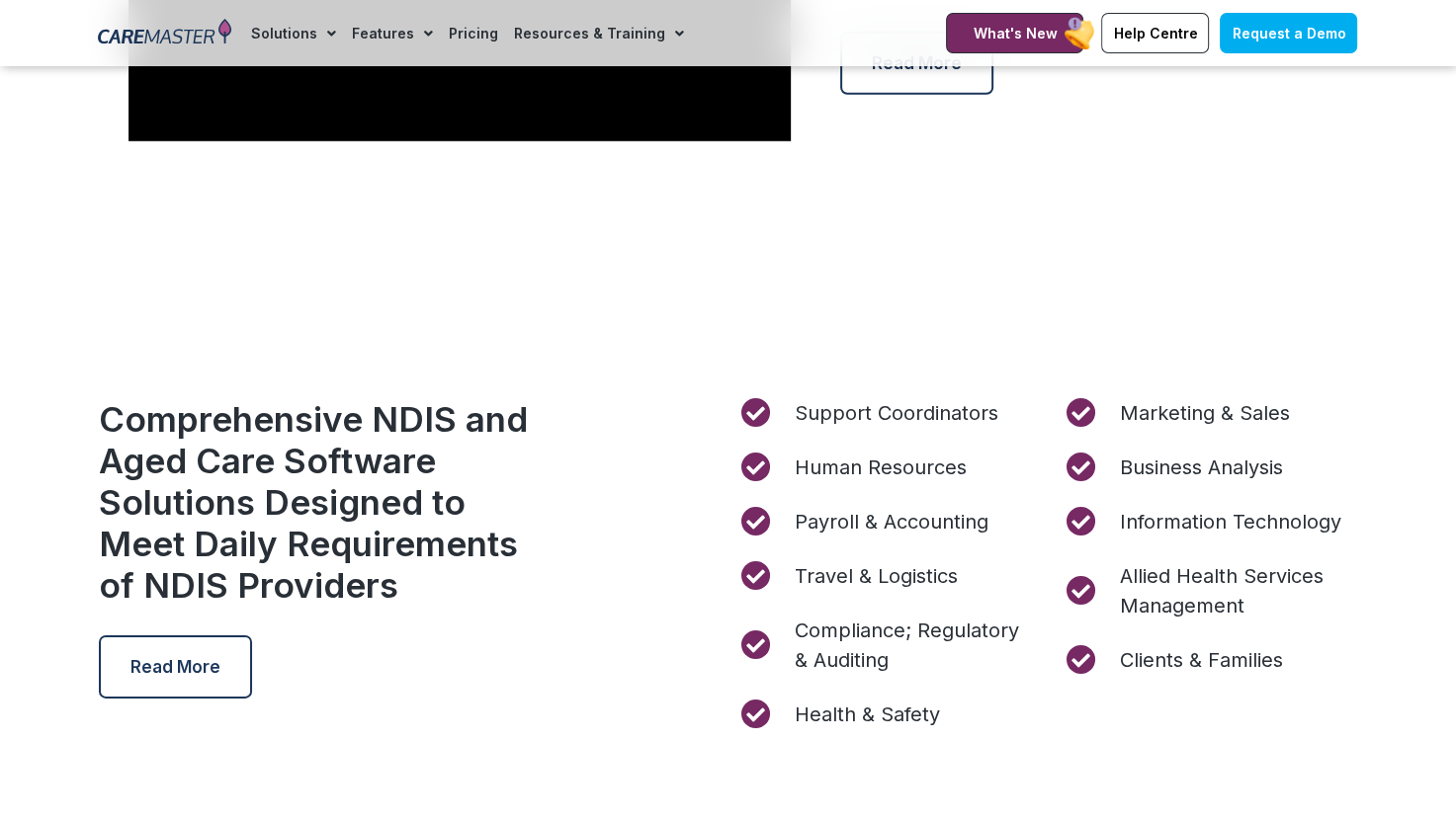scroll, scrollTop: 0, scrollLeft: 0, axis: both 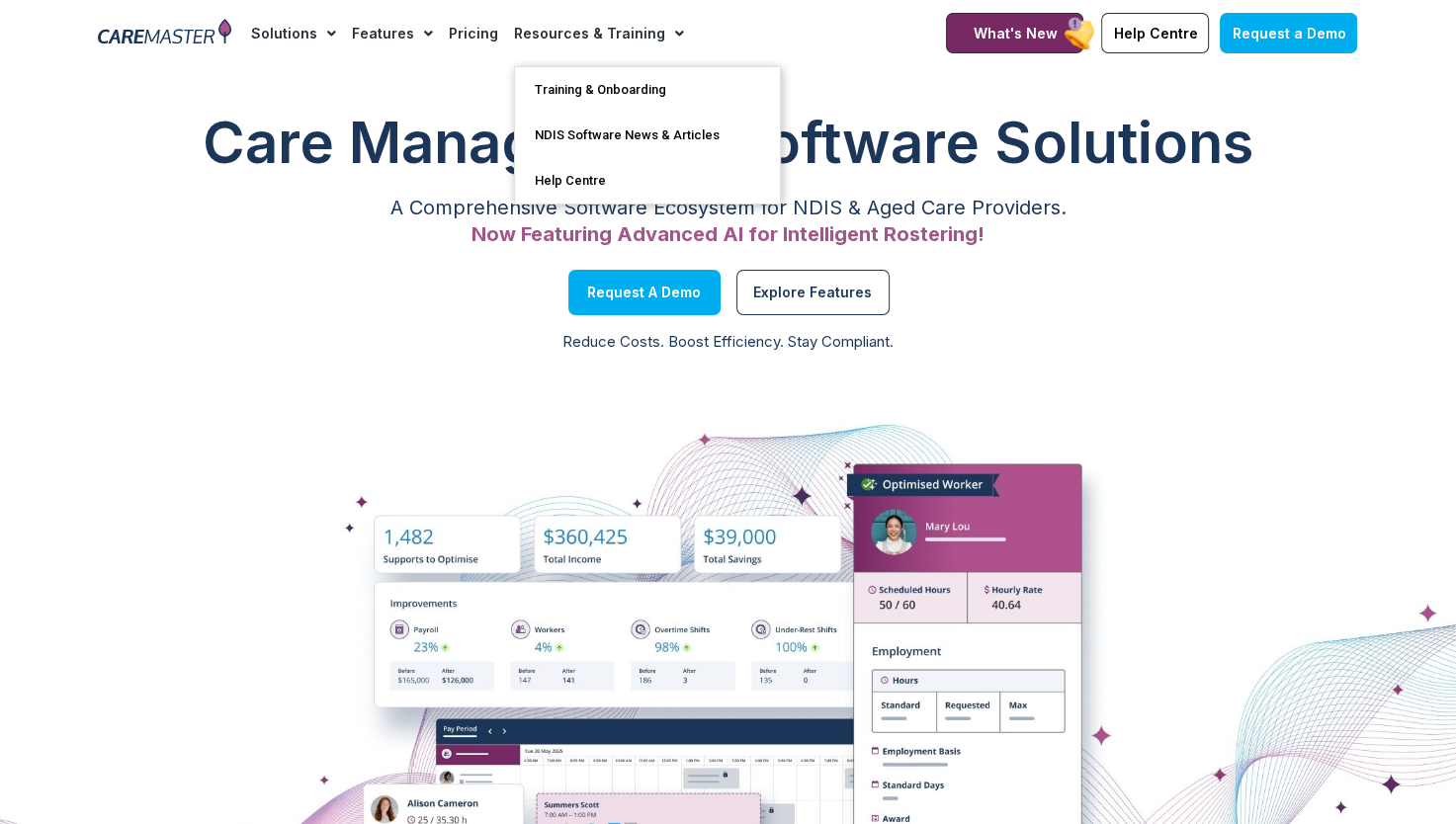 click on "Resources & Training" 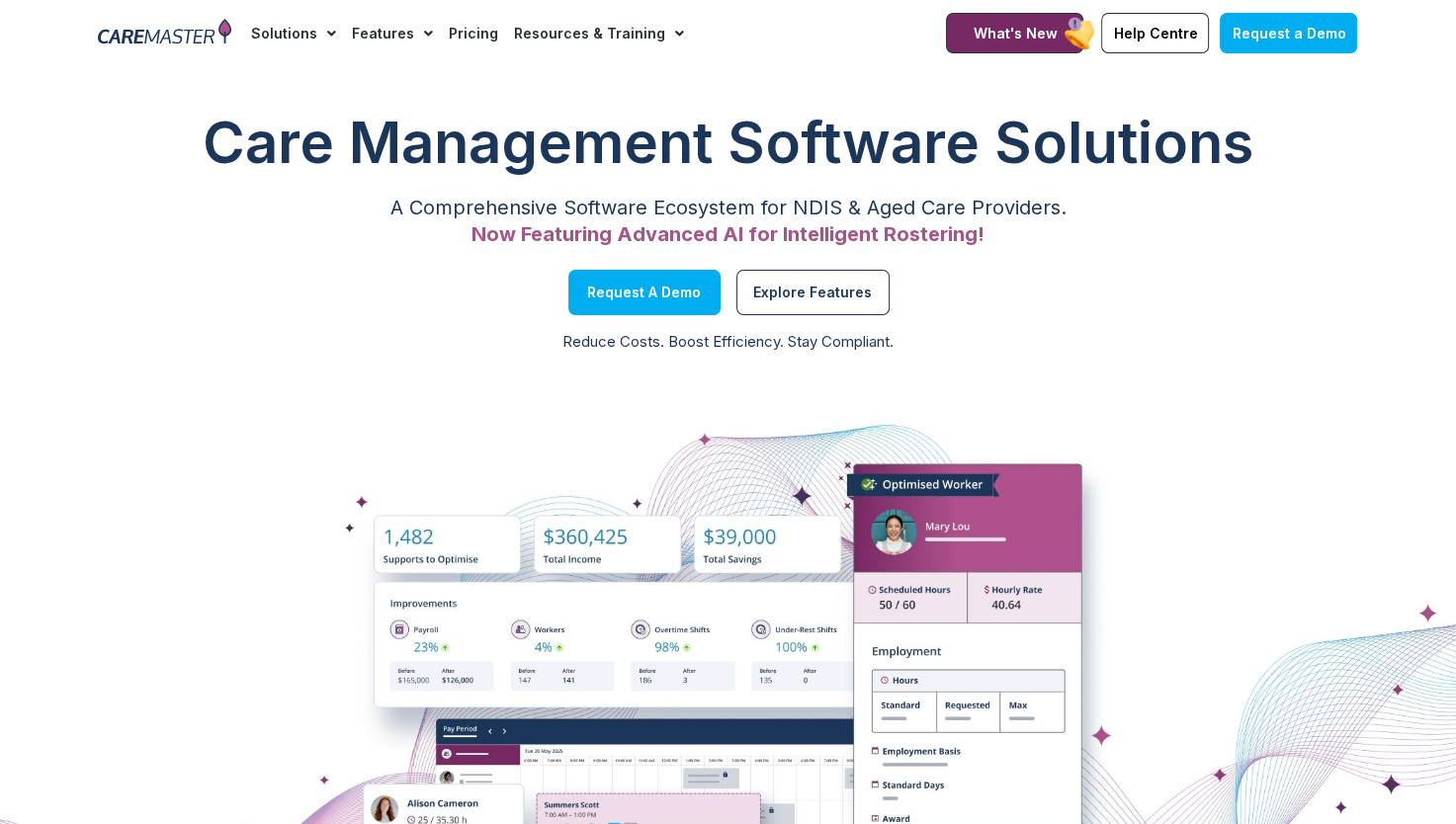 click on "Pricing" 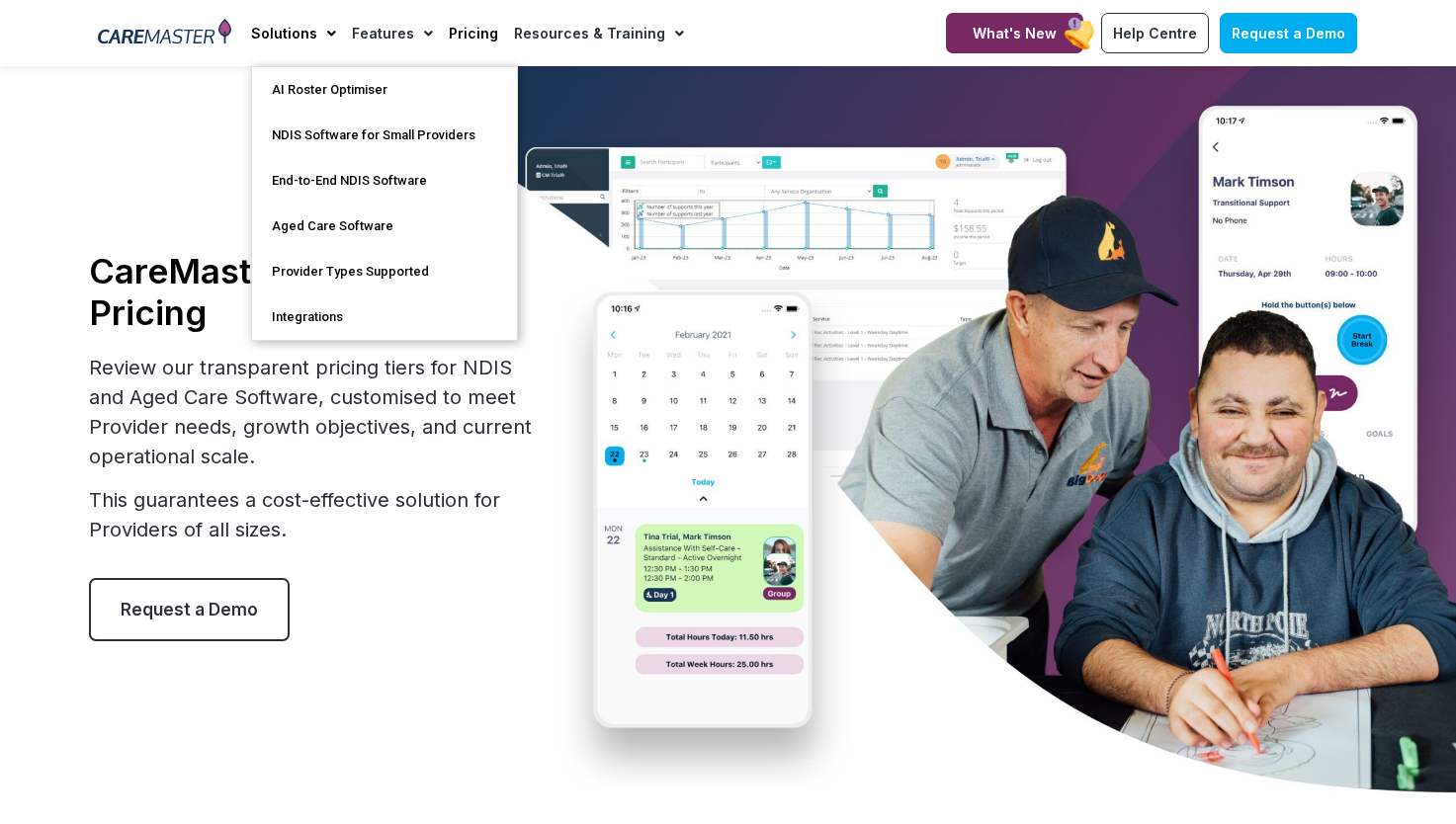 scroll, scrollTop: 0, scrollLeft: 0, axis: both 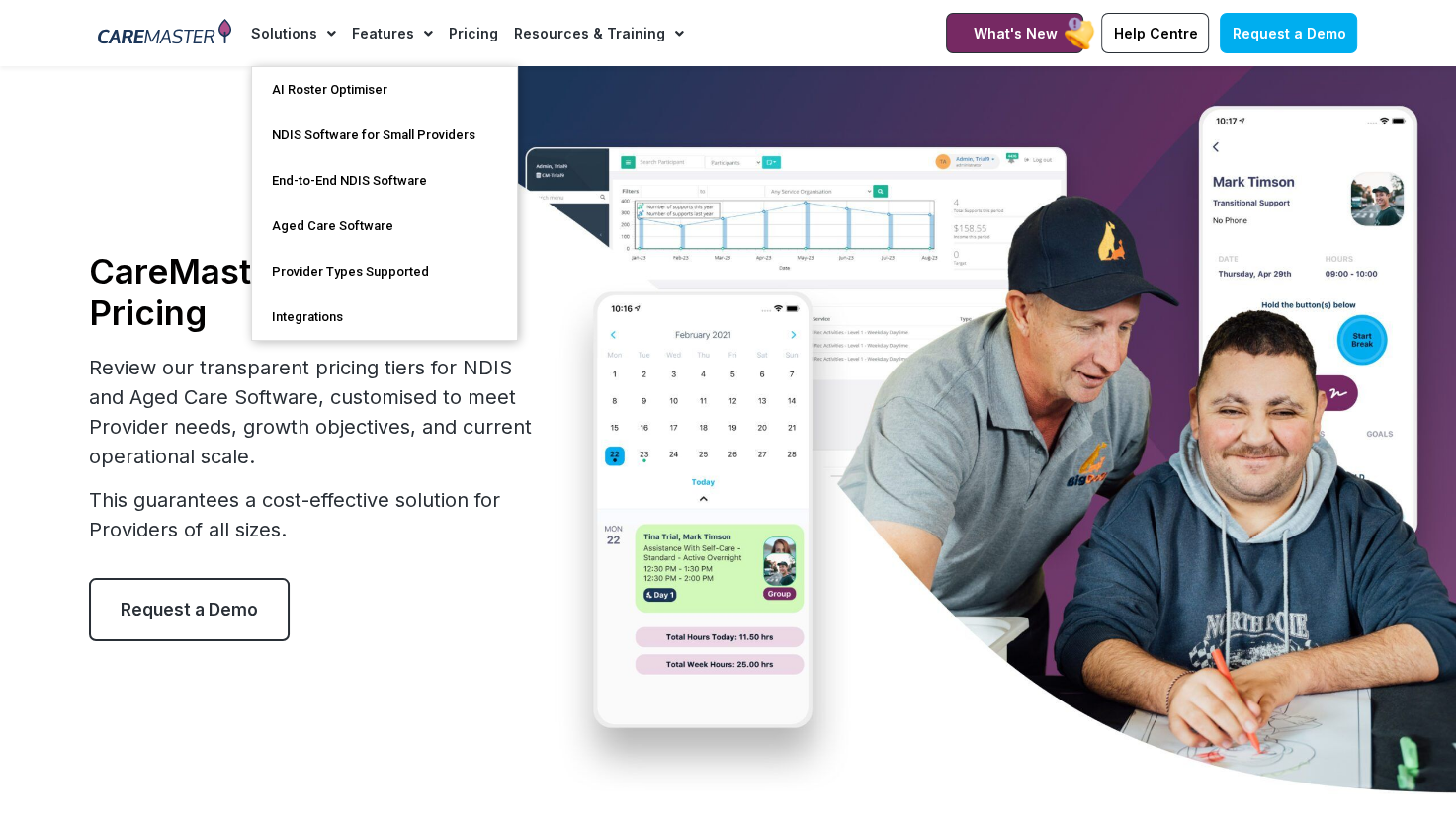 click 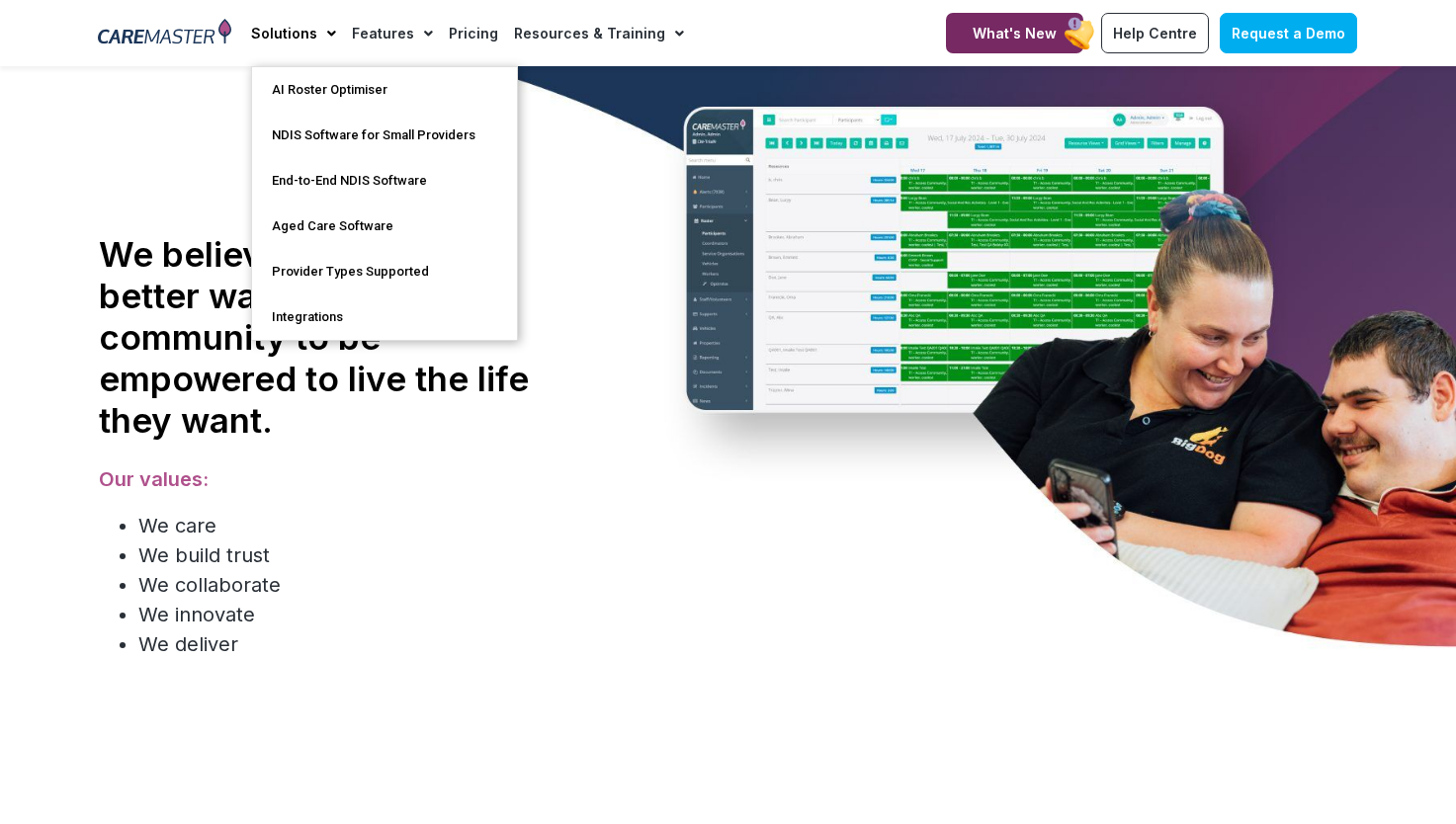 scroll, scrollTop: 0, scrollLeft: 0, axis: both 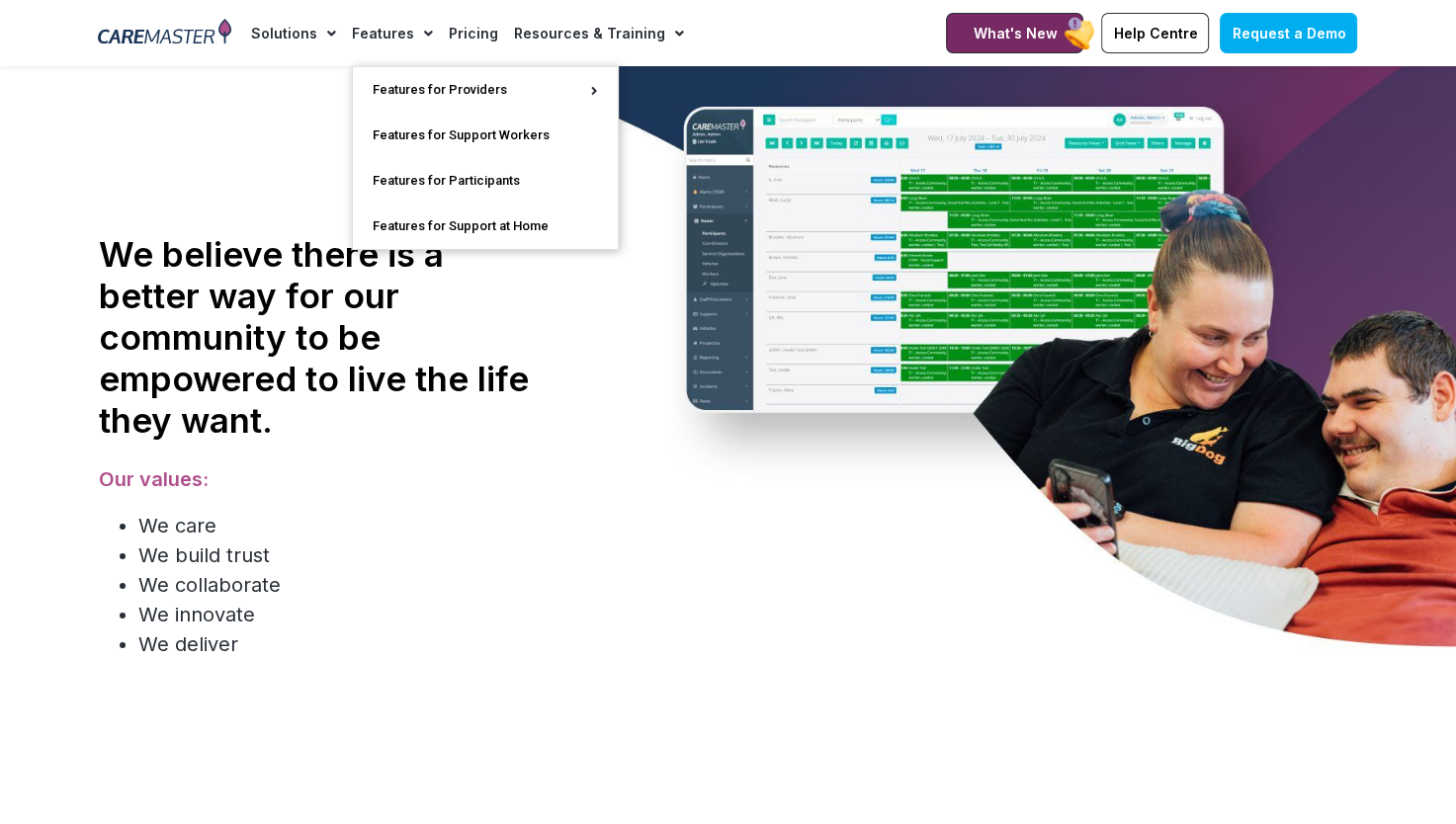 click 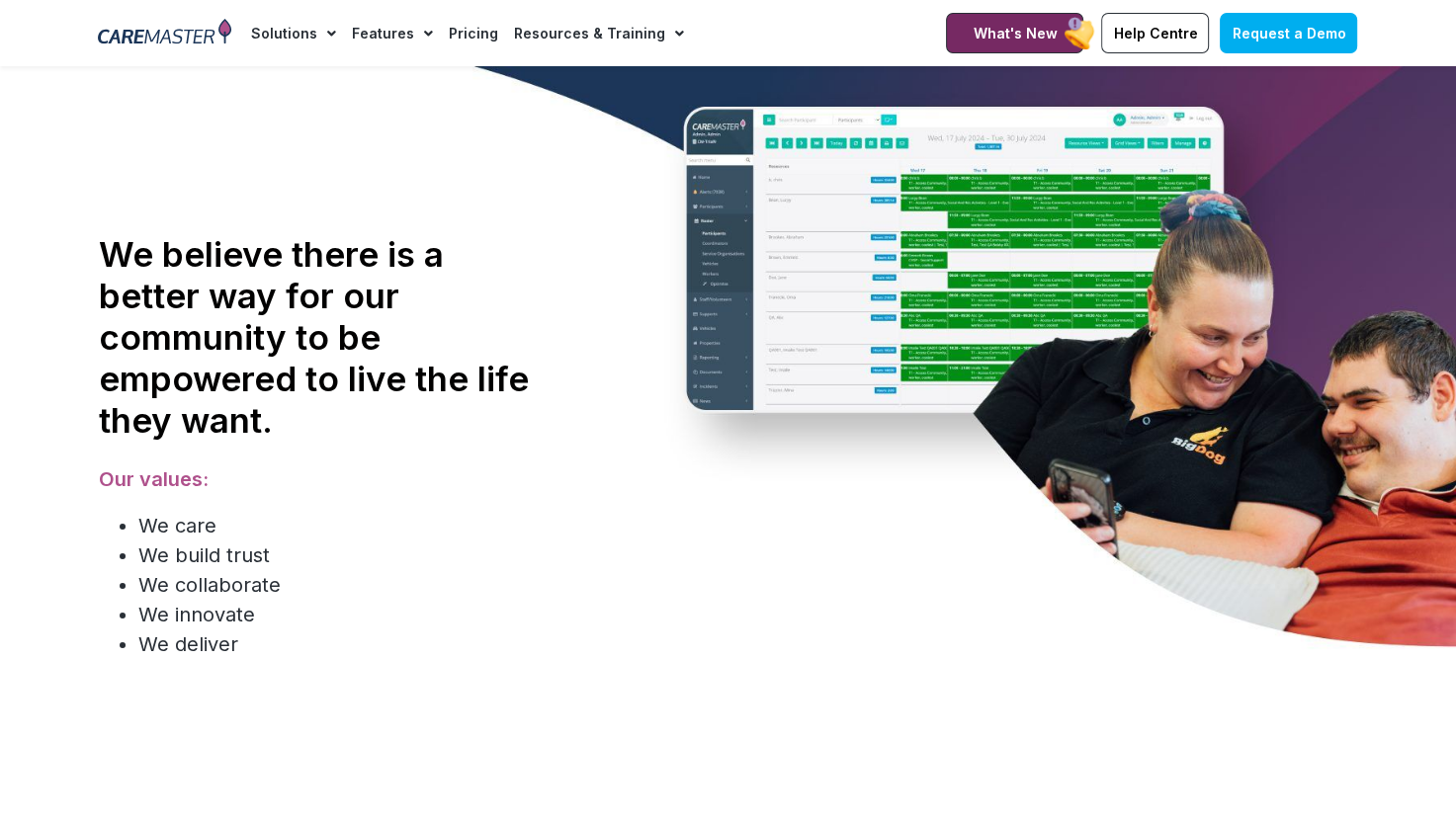 click on "Resources & Training" 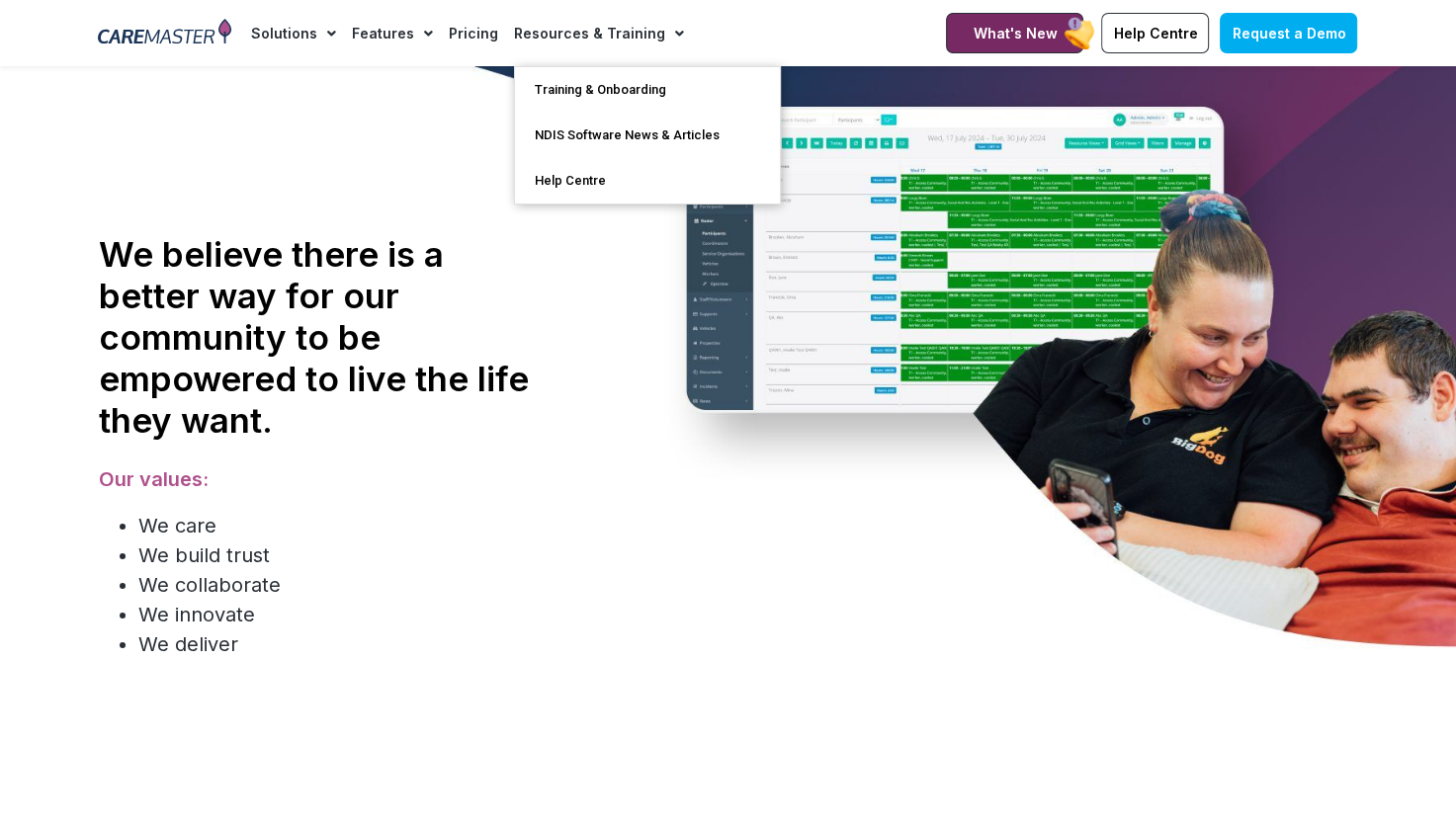 click on "Solutions     AI Roster Optimiser   NDIS Software for Small Providers   End-to-End NDIS Software   Aged Care Software   Provider Types Supported   Integrations       Features     Features for Providers     Case Note Management   Incident Management   Invoicing   Payroll Software   Scheduling & Rostering   Travel & Vehicle Management       Features for Support Workers   Features for Participants   Features for Support at Home       Pricing   Resources & Training     Training & Onboarding   NDIS Software News & Articles   Help Centre" 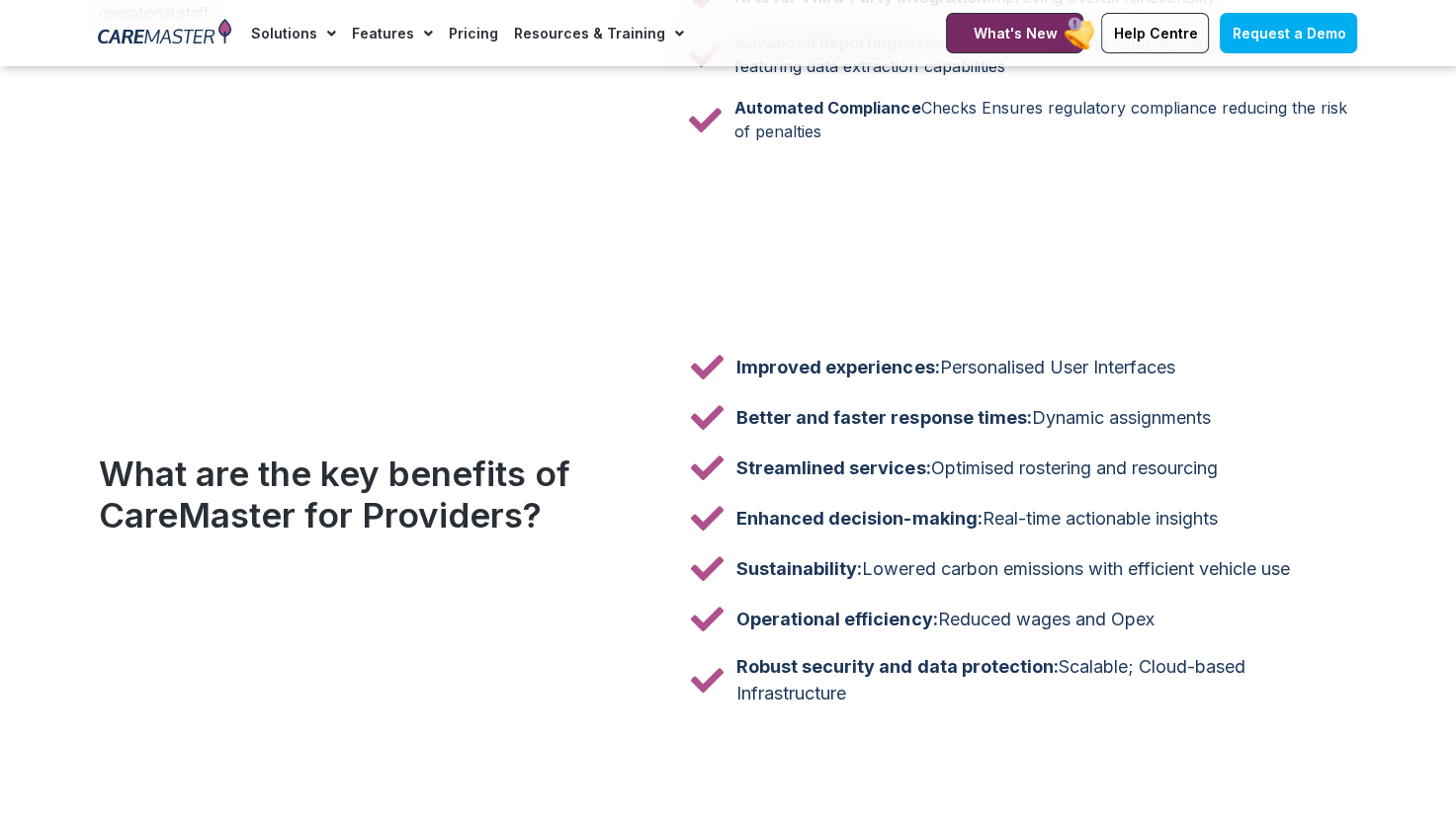 scroll, scrollTop: 0, scrollLeft: 0, axis: both 